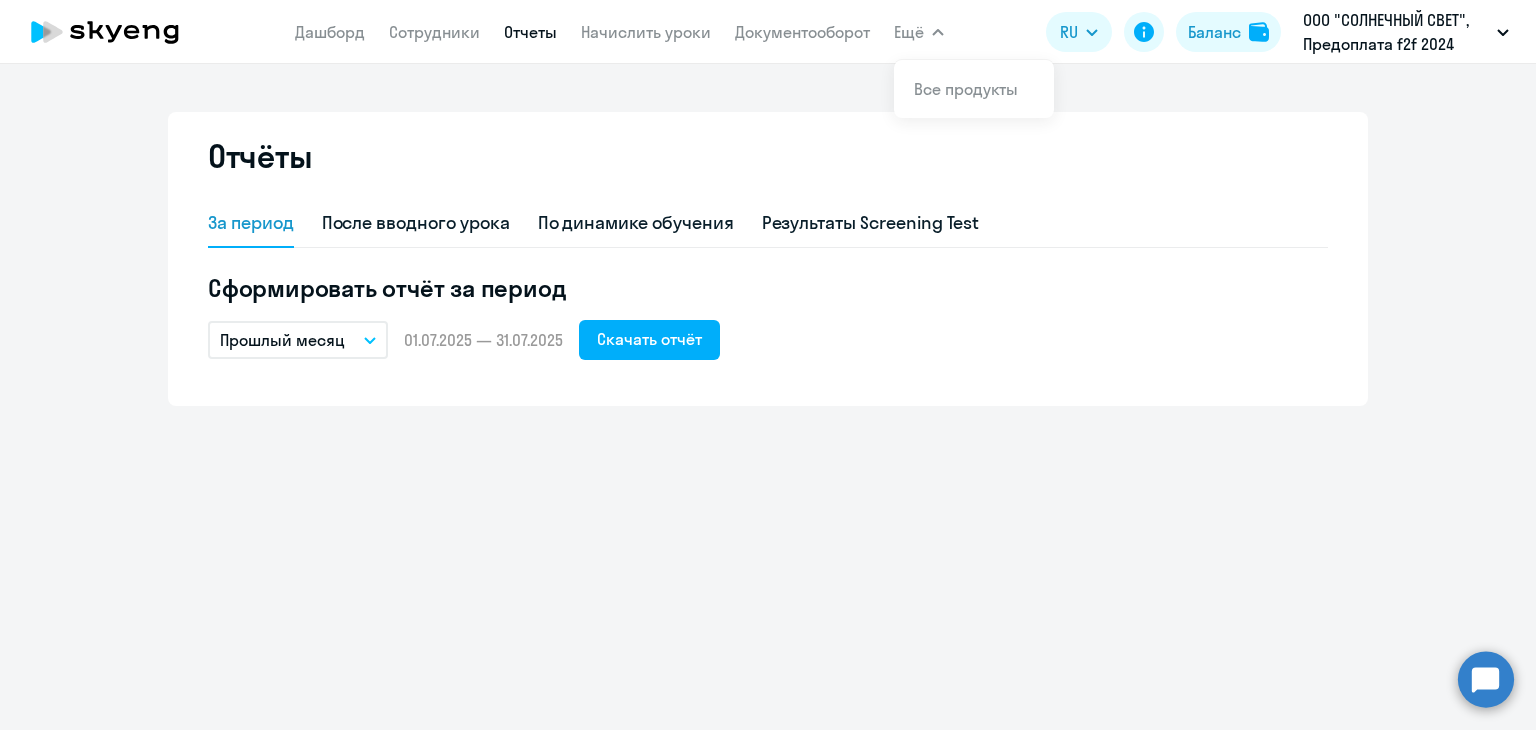 scroll, scrollTop: 0, scrollLeft: 0, axis: both 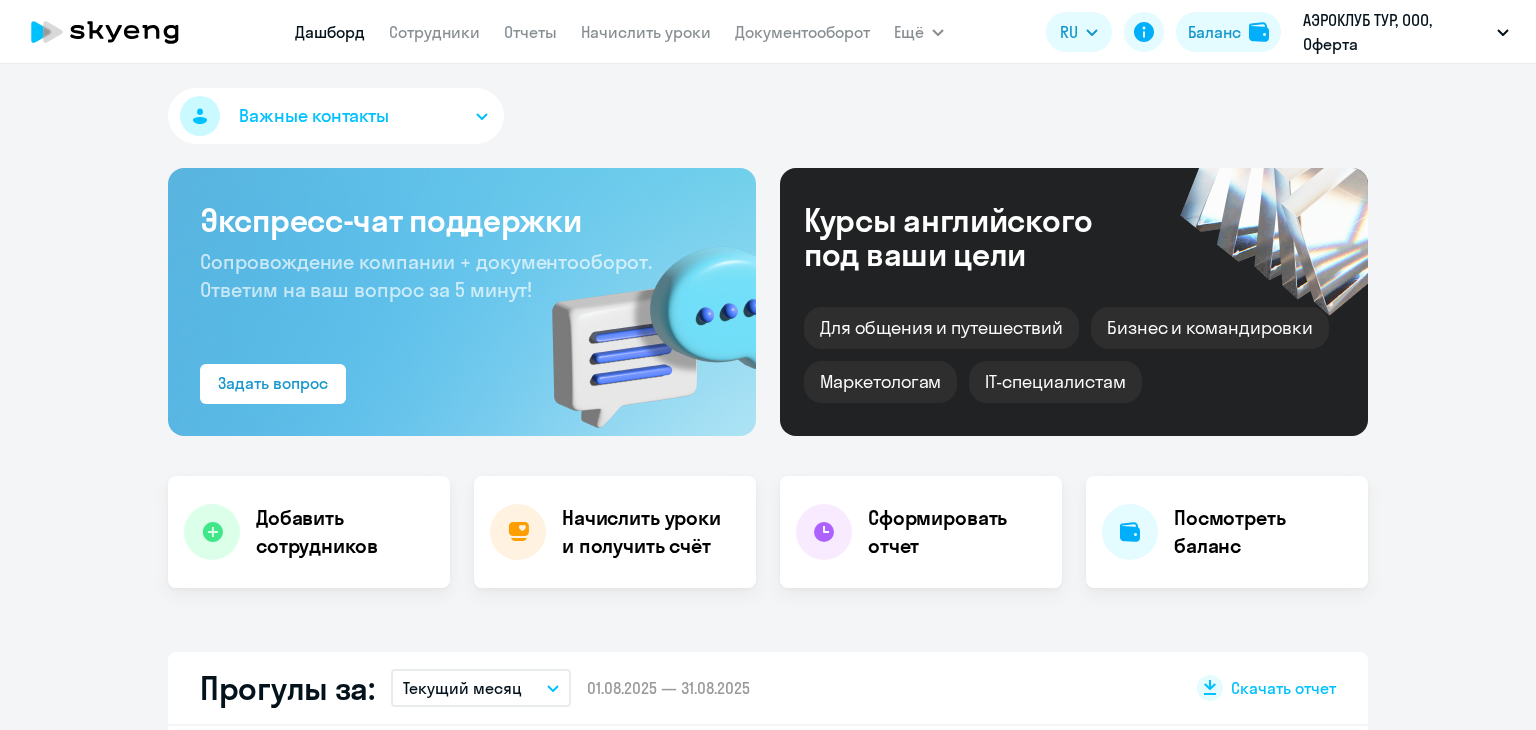 select on "30" 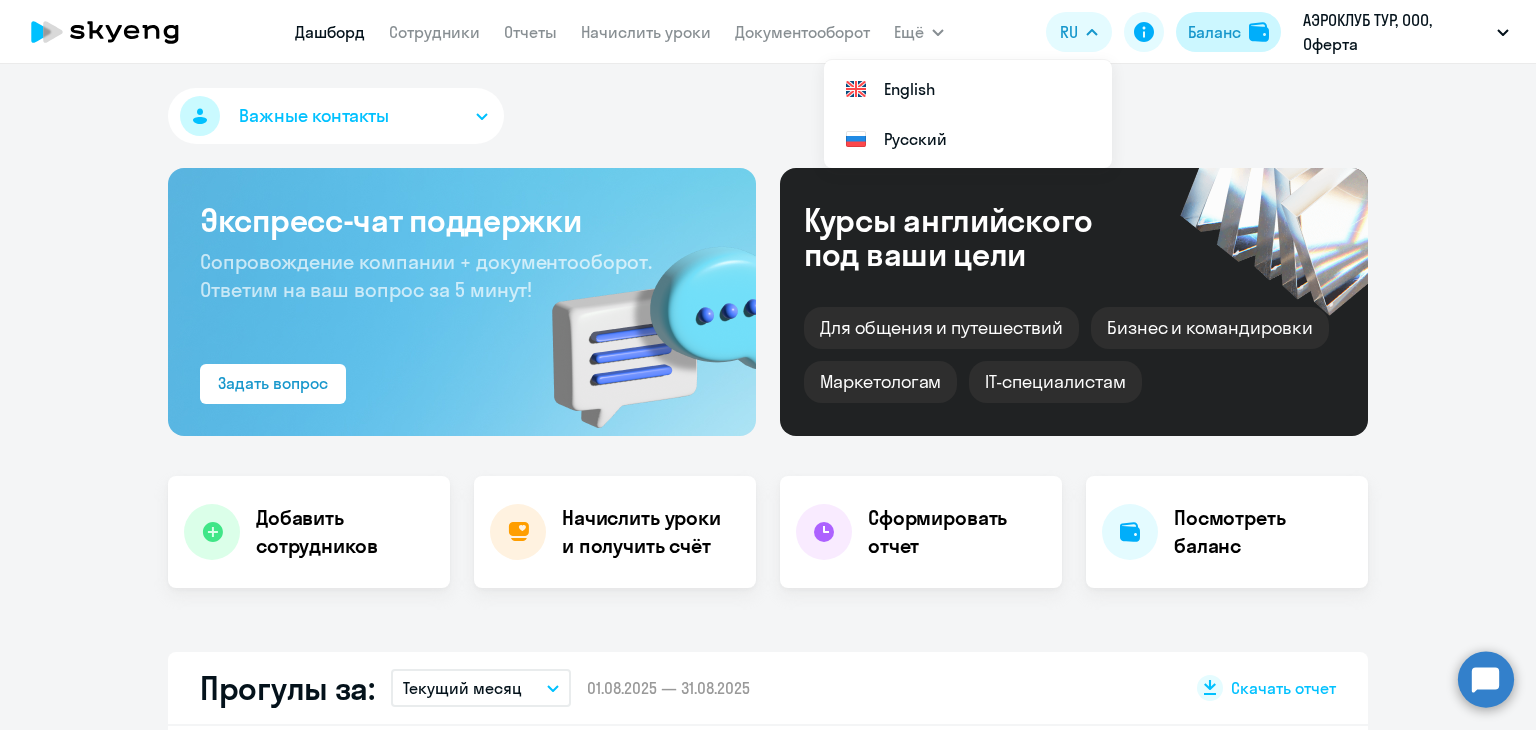click on "Баланс" 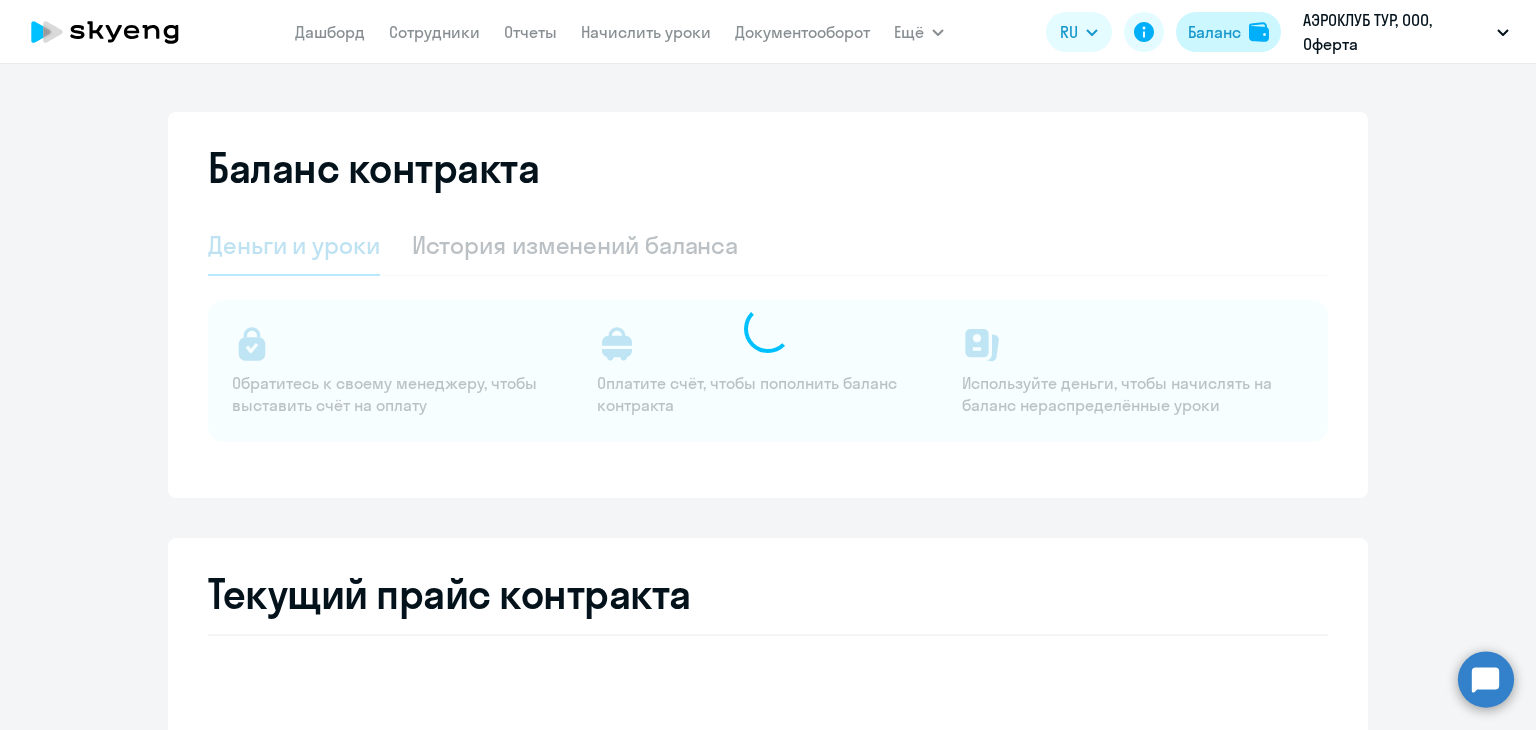 select on "english_adult_not_native_speaker" 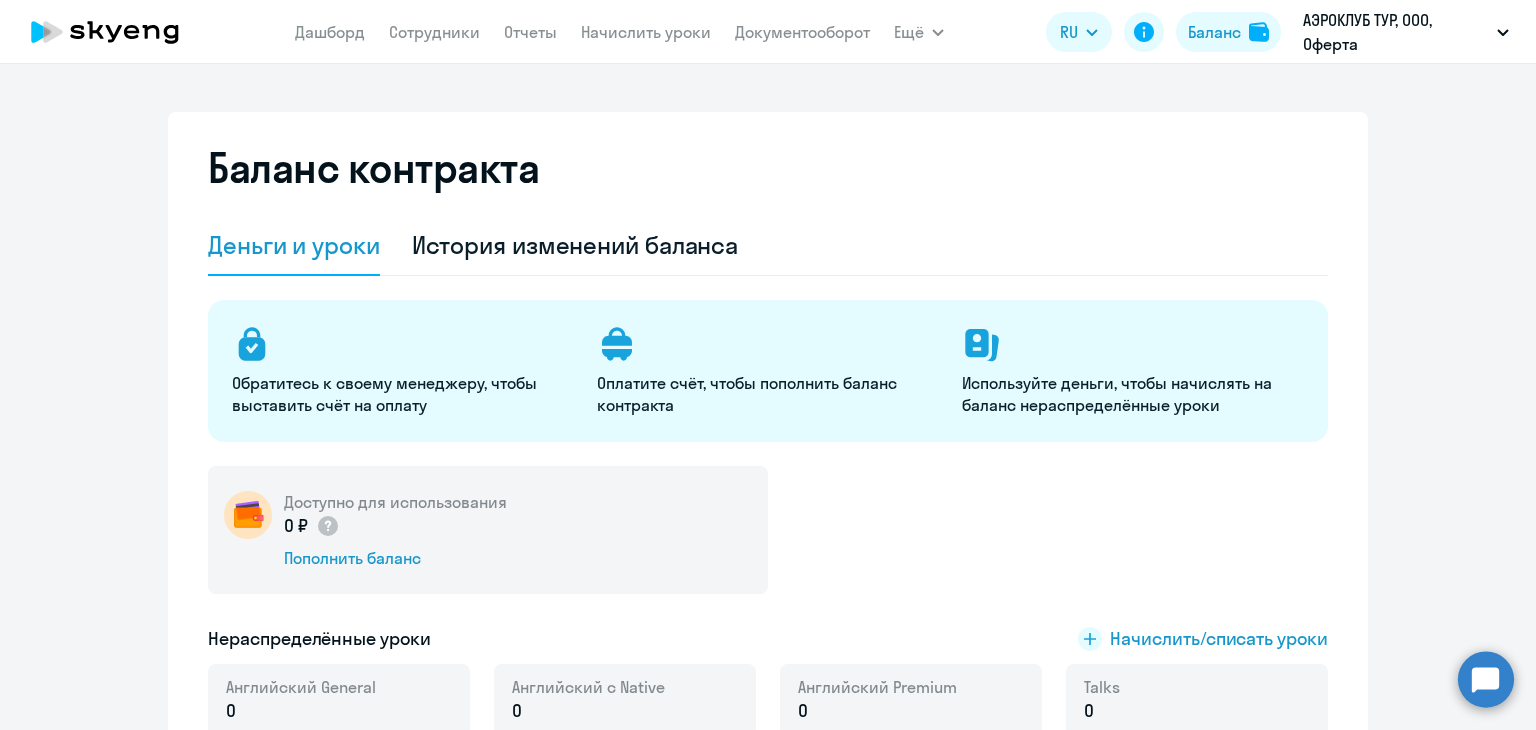 scroll, scrollTop: 0, scrollLeft: 0, axis: both 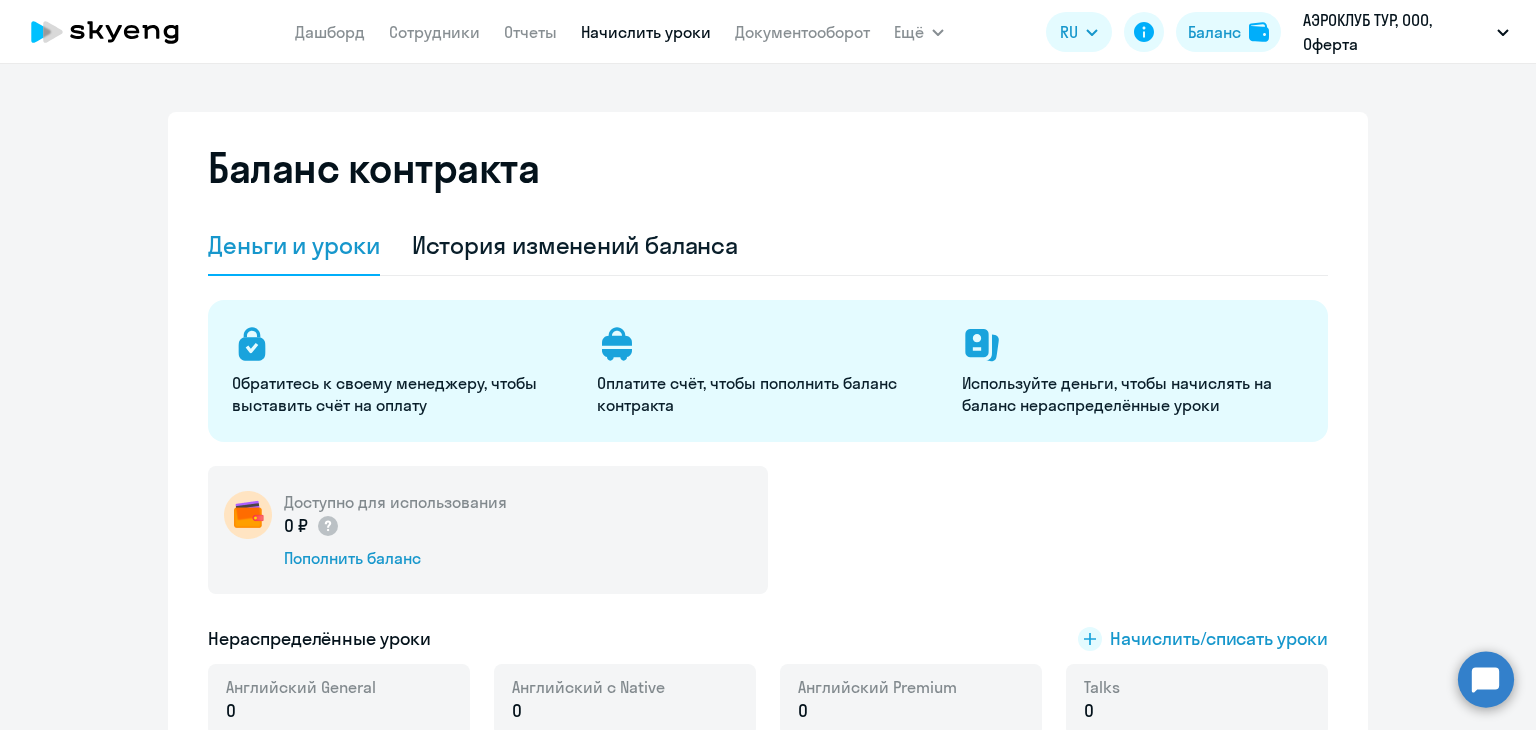 click on "Начислить уроки" at bounding box center (646, 32) 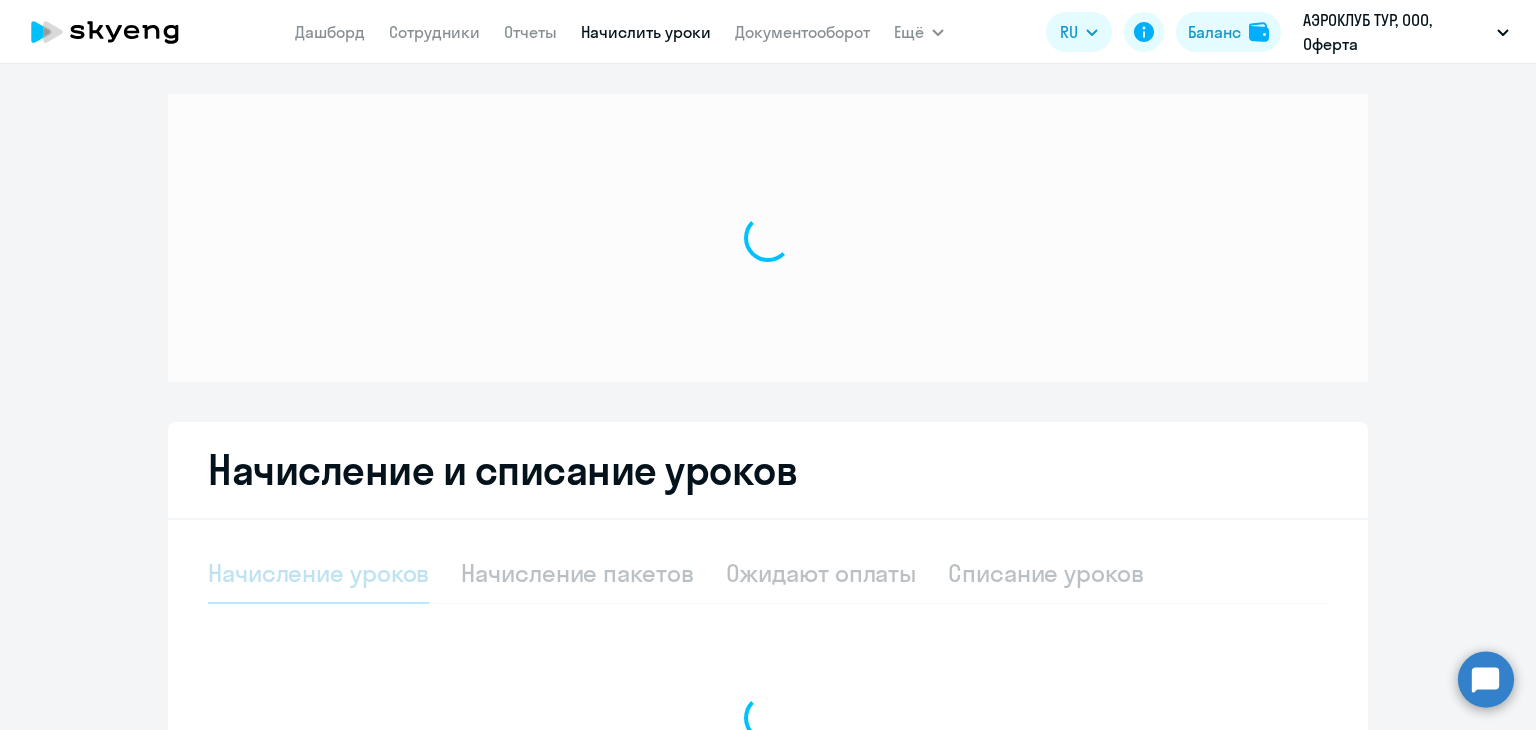 select on "10" 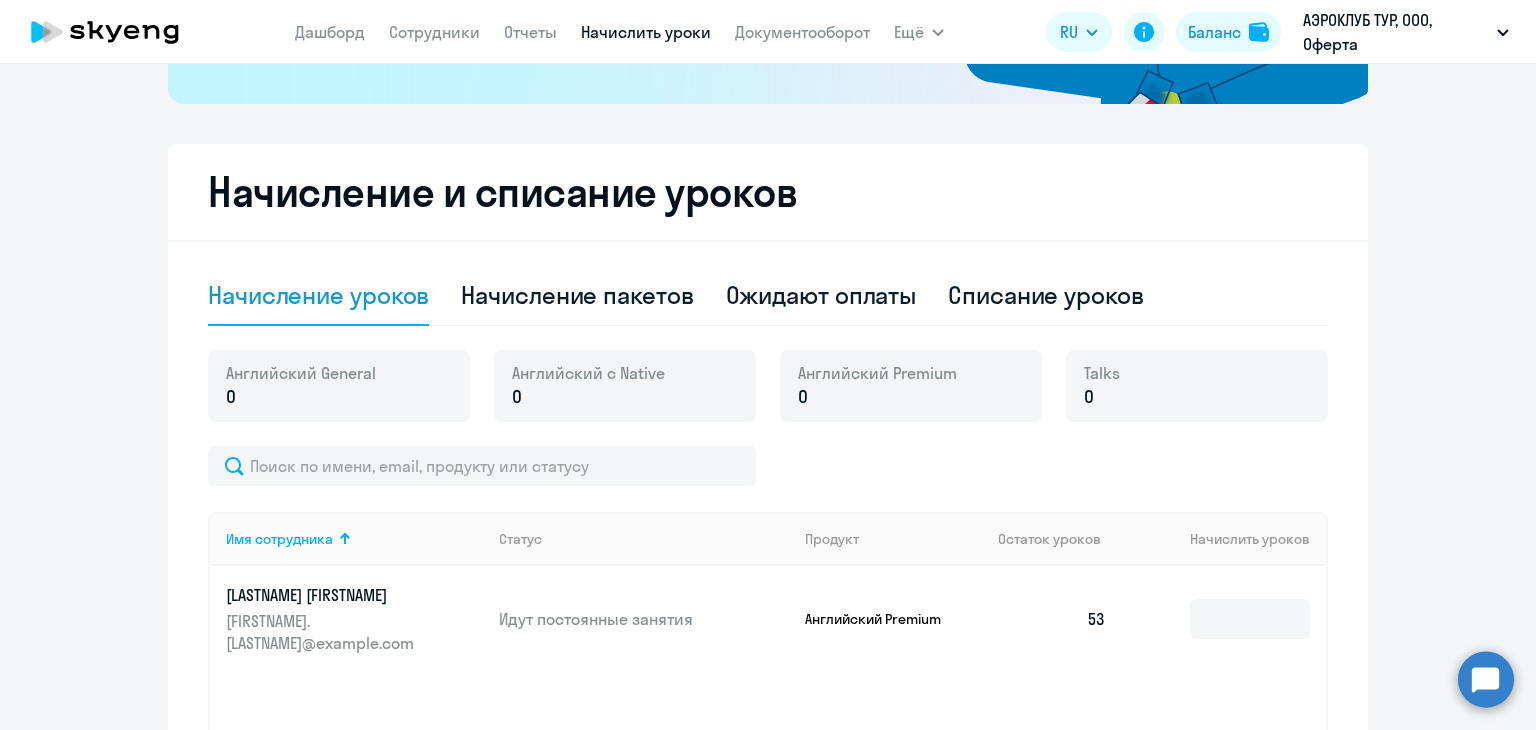 scroll, scrollTop: 706, scrollLeft: 0, axis: vertical 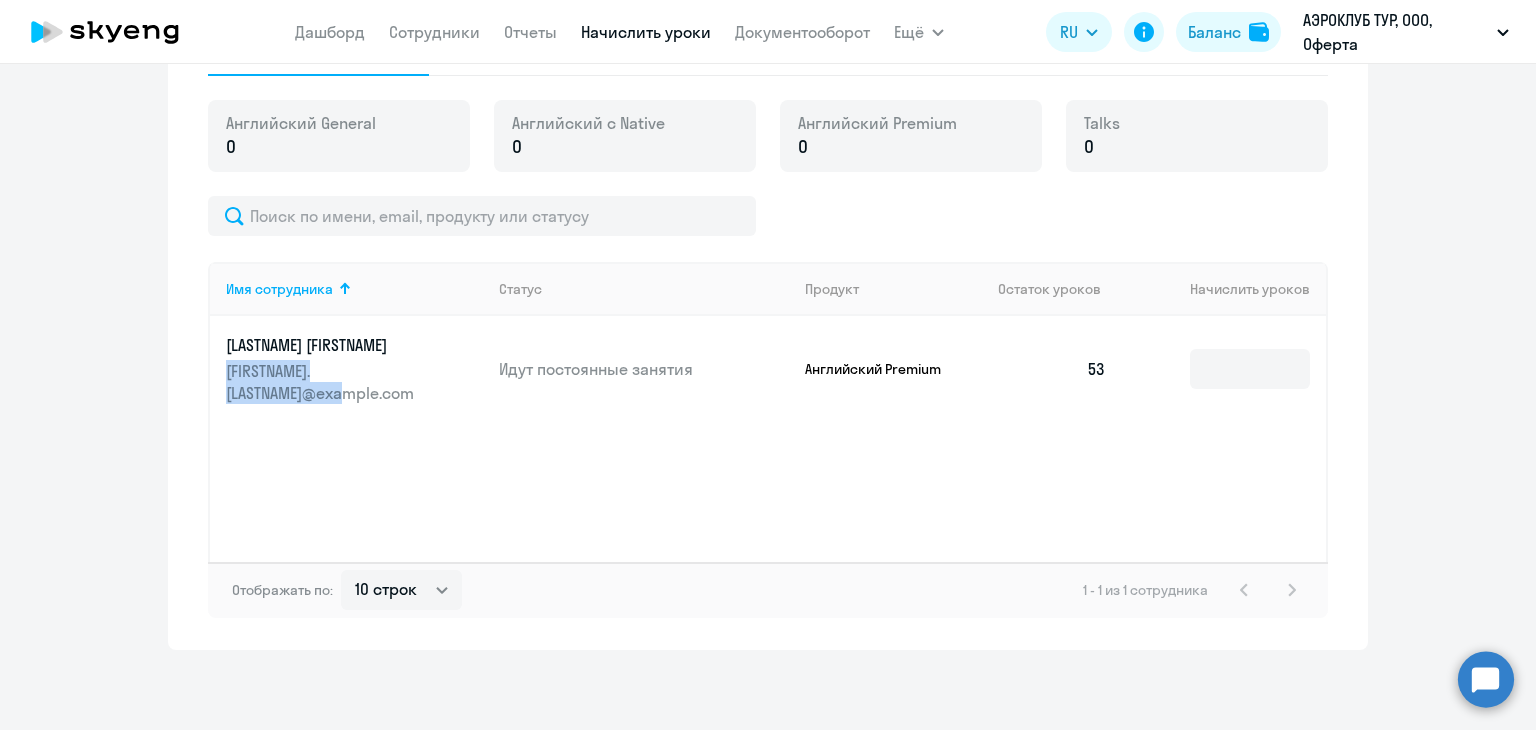 drag, startPoint x: 215, startPoint y: 377, endPoint x: 436, endPoint y: 378, distance: 221.00226 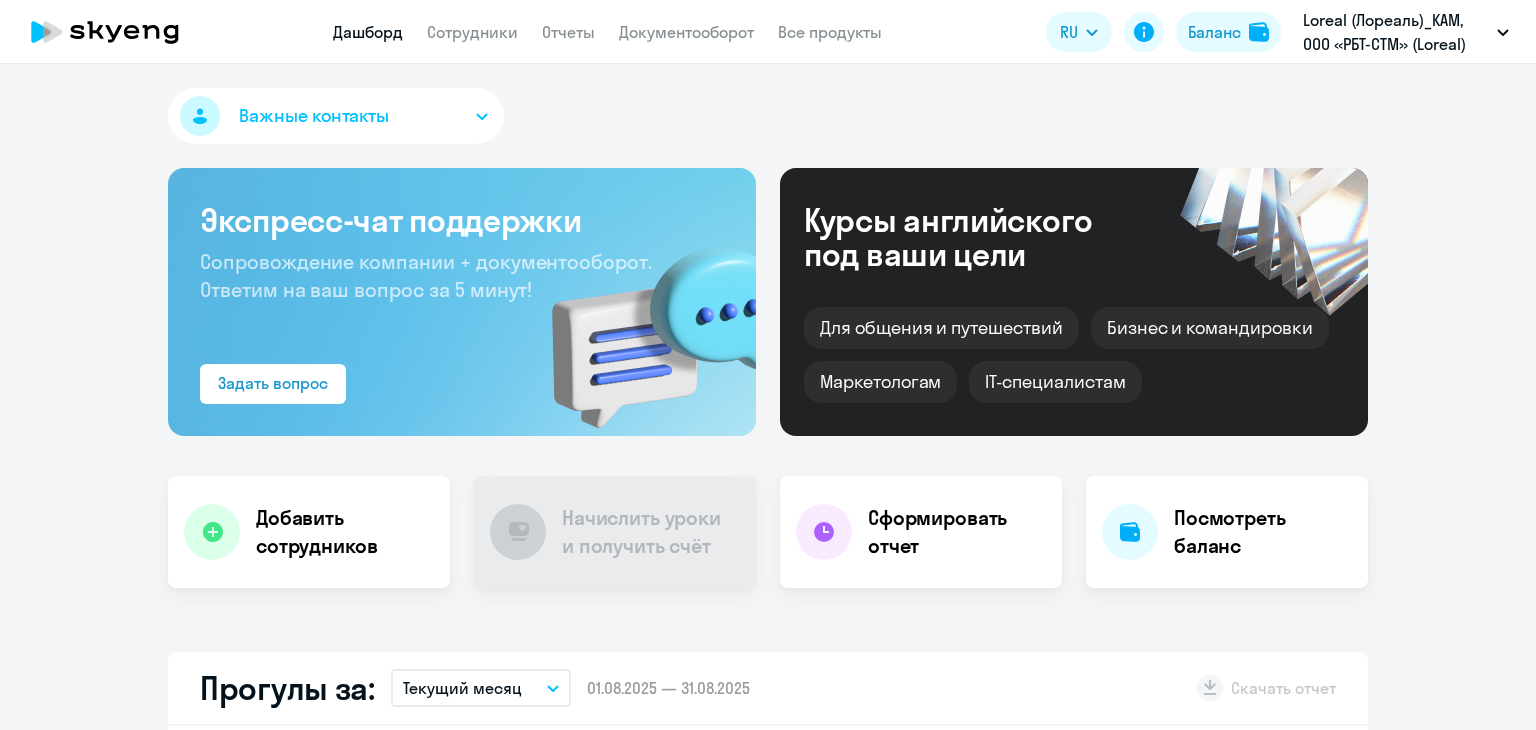scroll, scrollTop: 0, scrollLeft: 0, axis: both 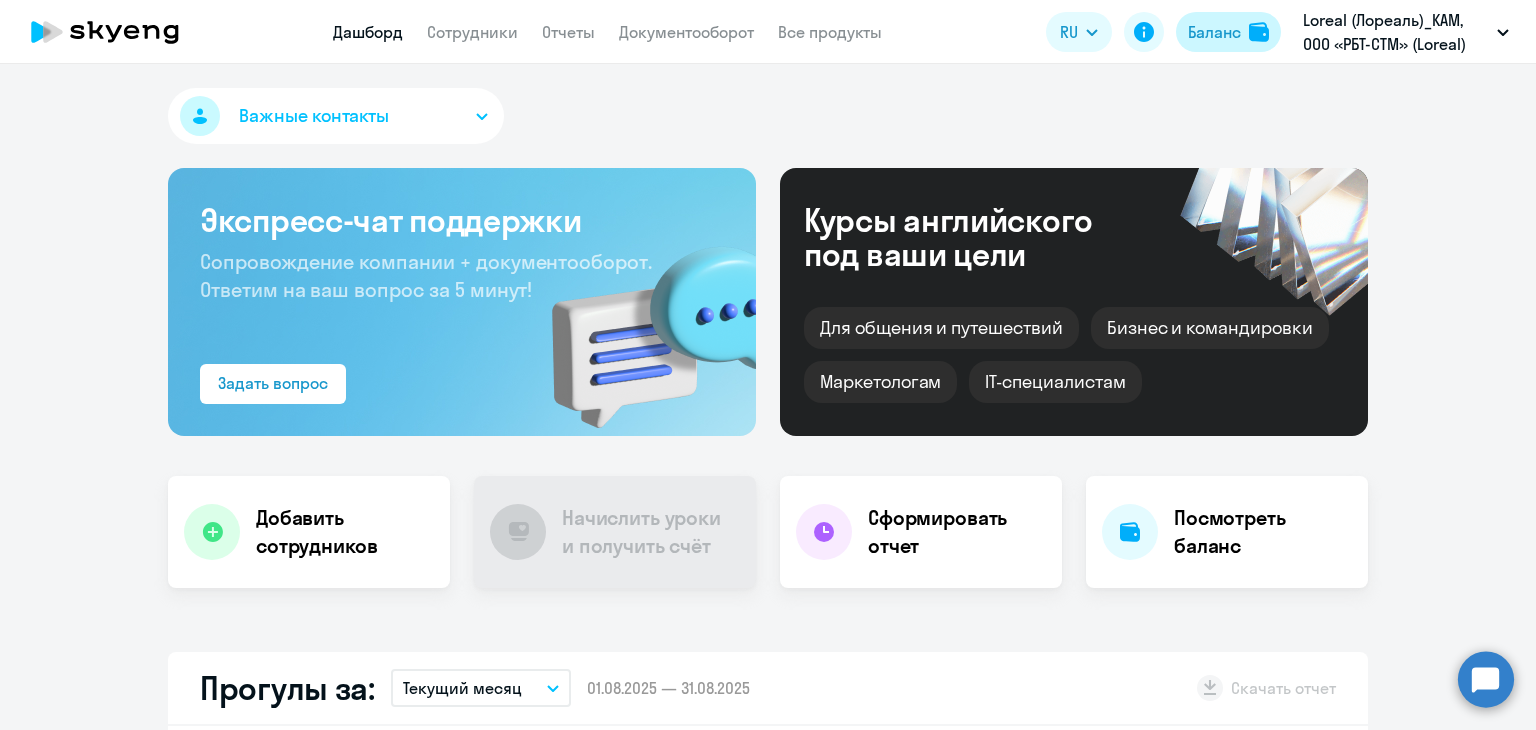 click on "Баланс" 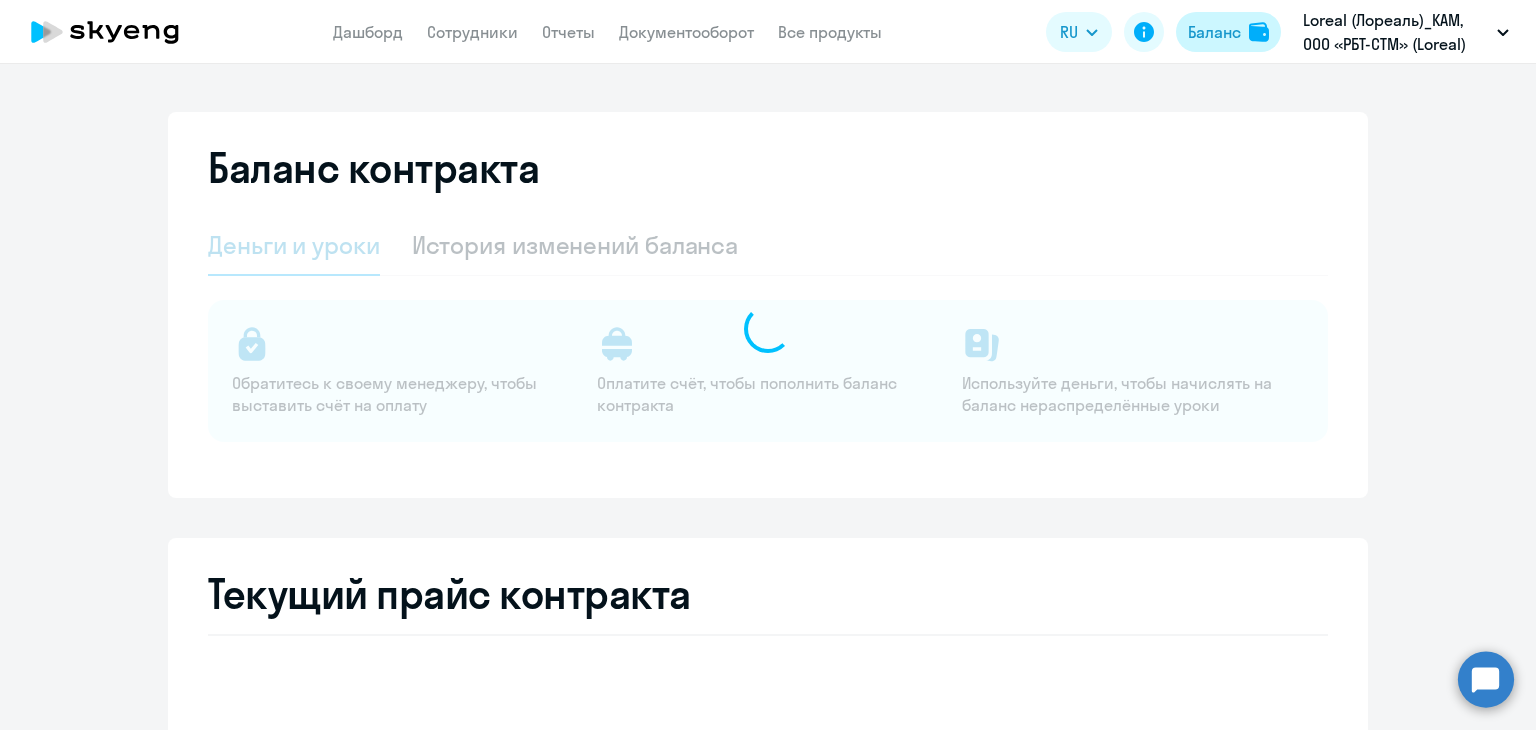 click on "Баланс" 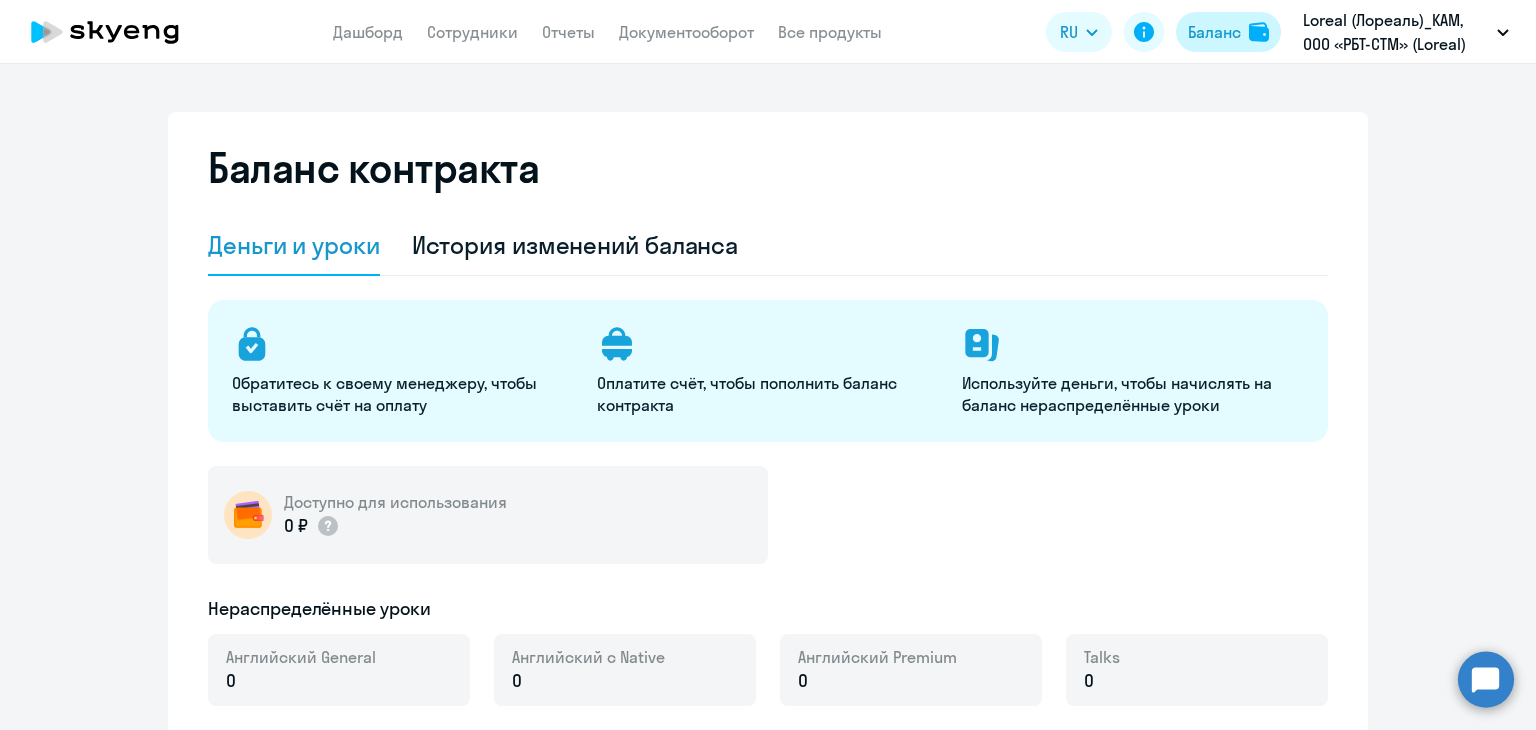 select on "english_adult_not_native_speaker" 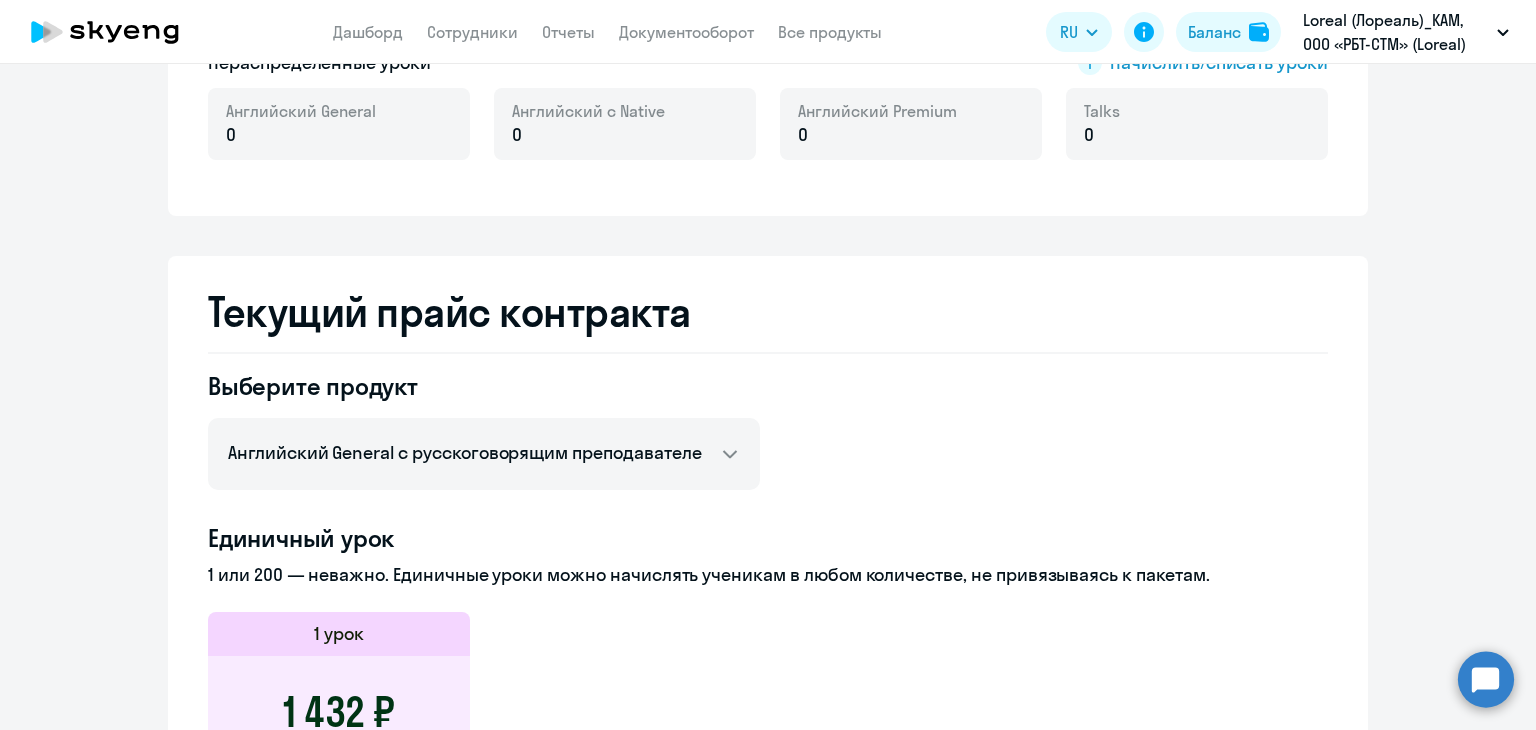 scroll, scrollTop: 579, scrollLeft: 0, axis: vertical 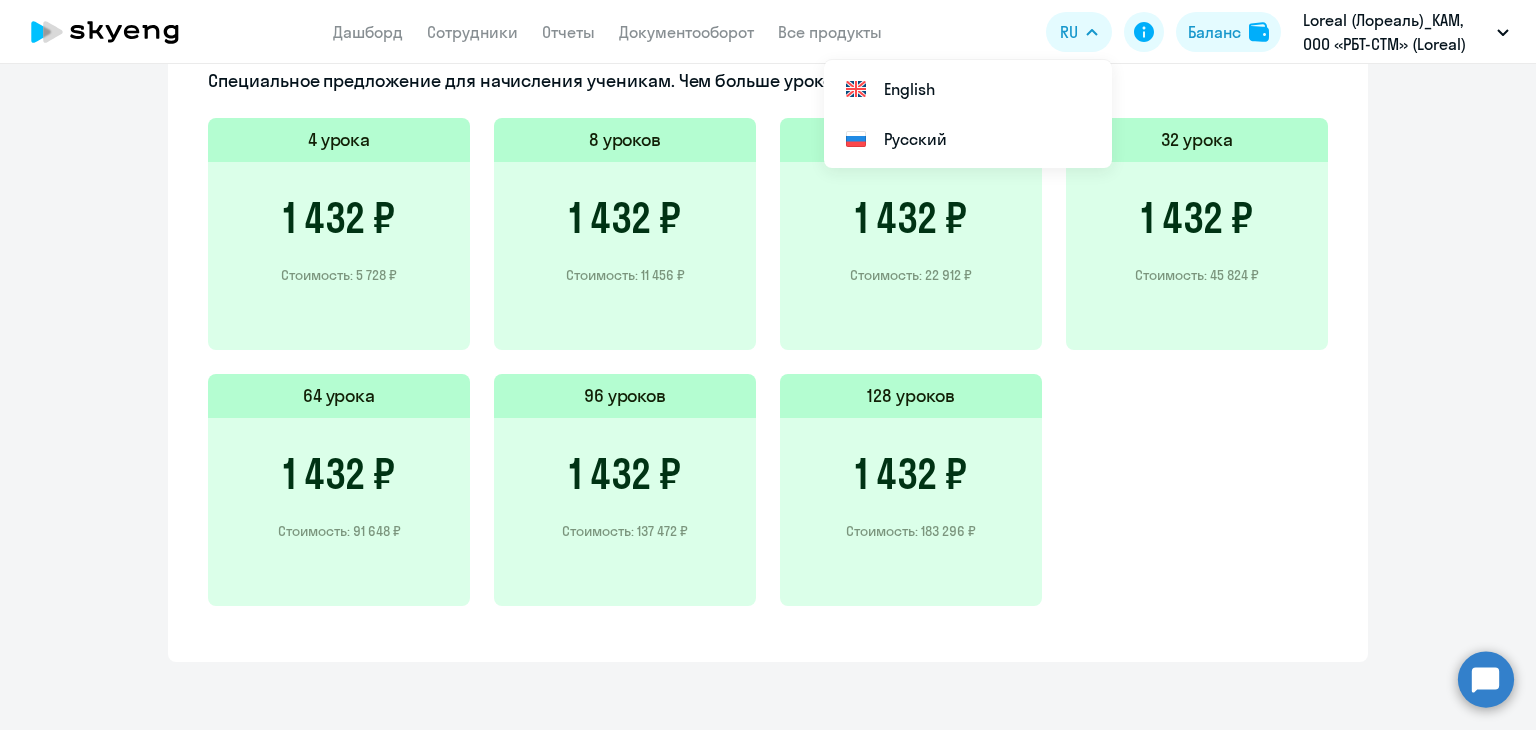 click on "4 урока  1 432 ₽   Стоимость: 5 728 ₽  8 уроков  1 432 ₽   Стоимость: 11 456 ₽  16 уроков  1 432 ₽   Стоимость: 22 912 ₽  32 урока  1 432 ₽   Стоимость: 45 824 ₽  64 урока  1 432 ₽   Стоимость: 91 648 ₽  96 уроков  1 432 ₽   Стоимость: 137 472 ₽  128 уроков  1 432 ₽   Стоимость: 183 296 ₽" 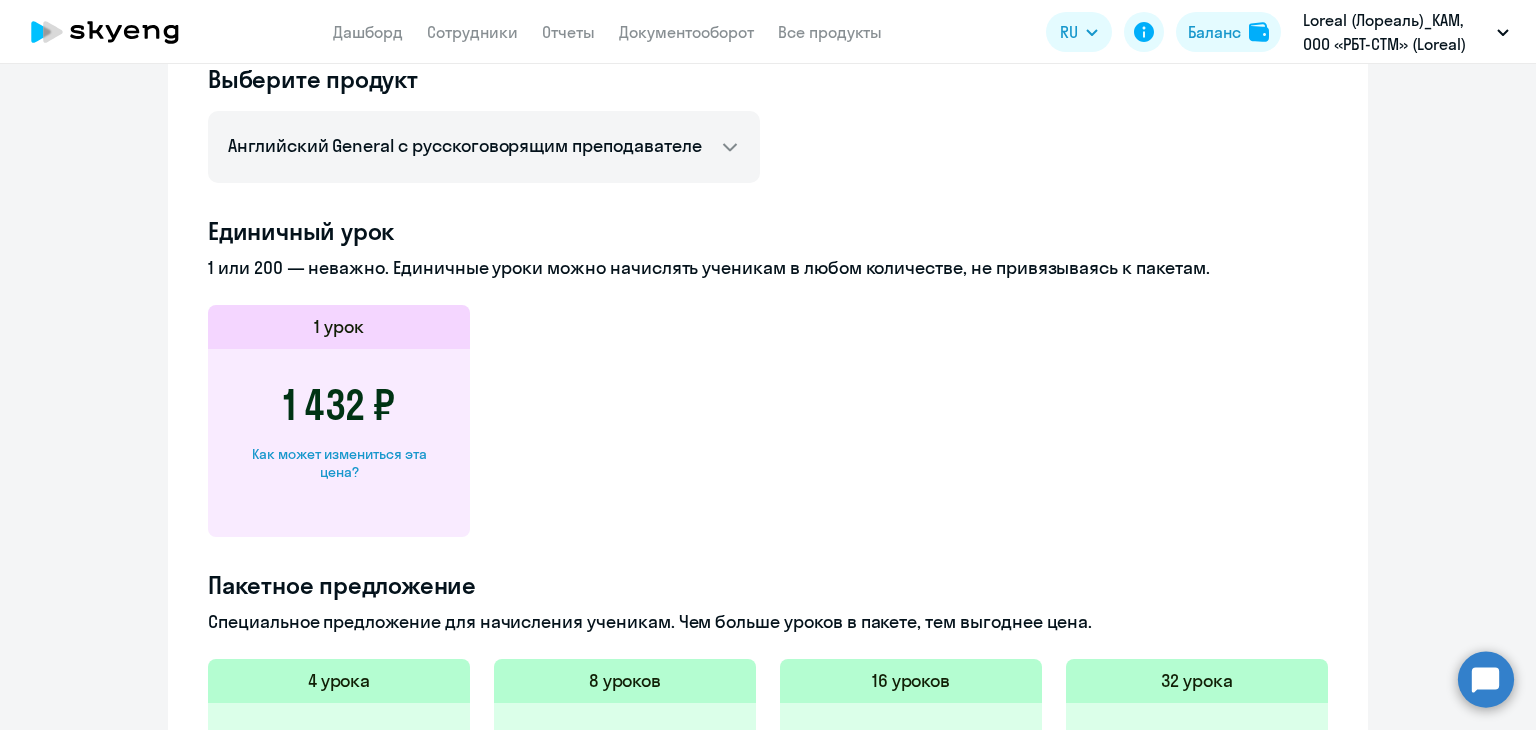 scroll, scrollTop: 876, scrollLeft: 0, axis: vertical 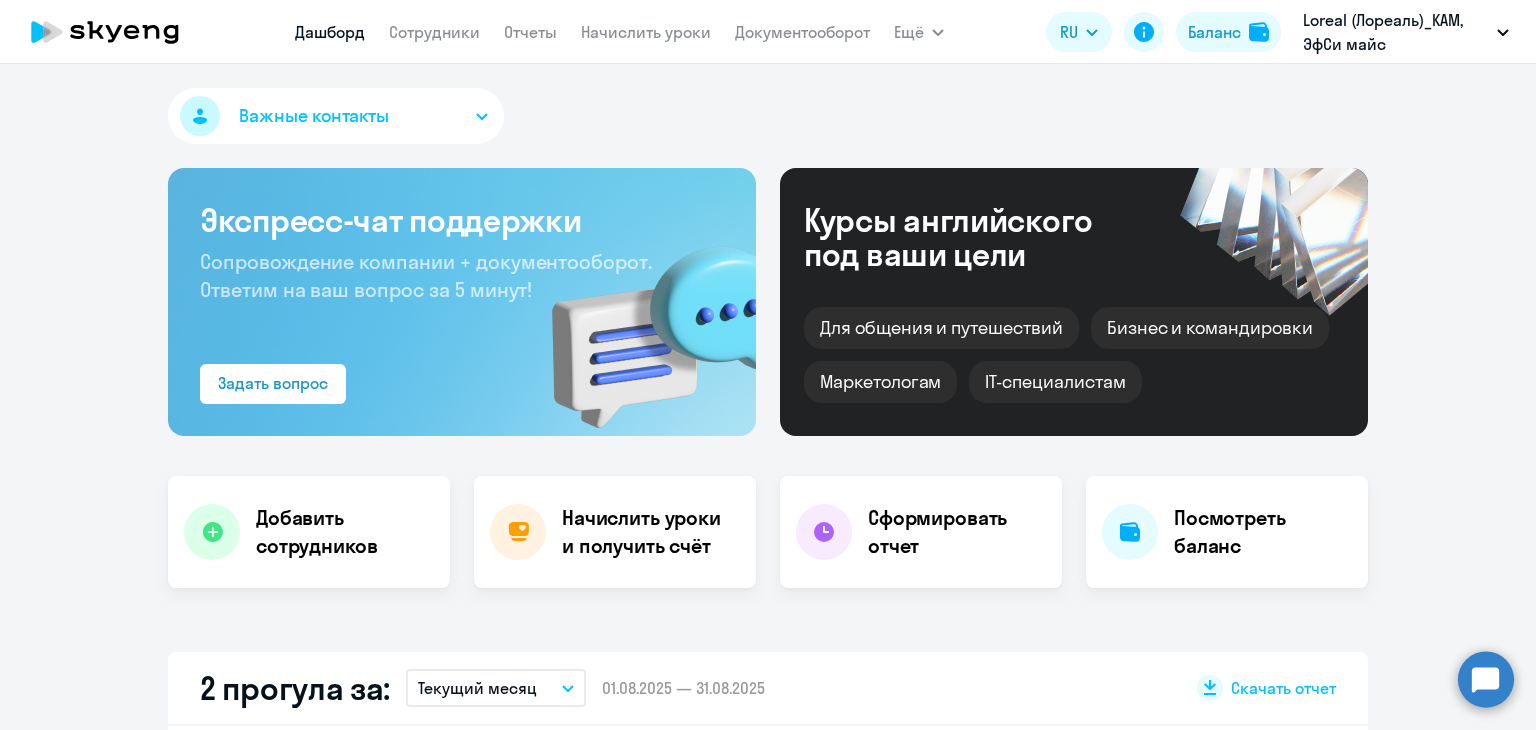 select on "30" 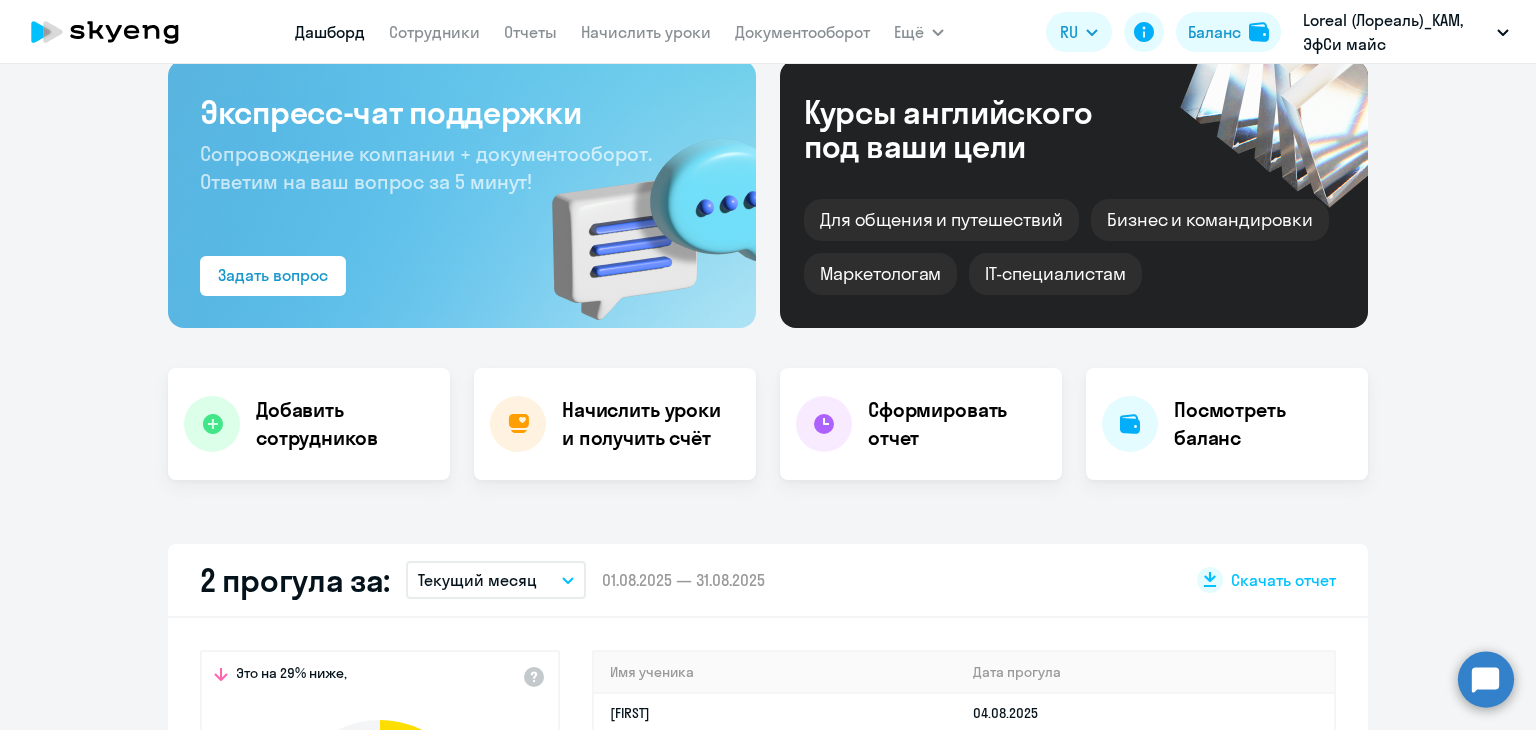 scroll, scrollTop: 0, scrollLeft: 0, axis: both 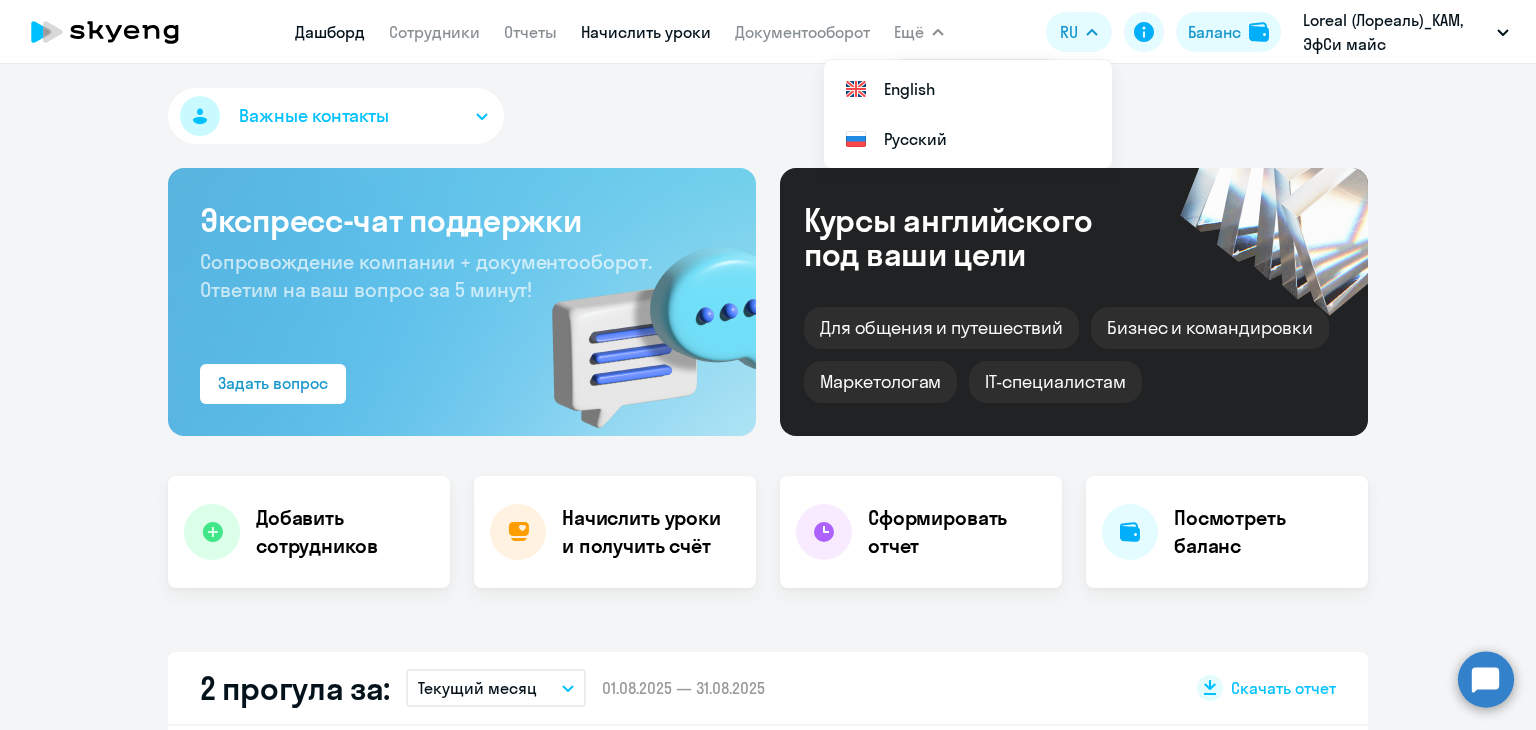 click on "Начислить уроки" at bounding box center [646, 32] 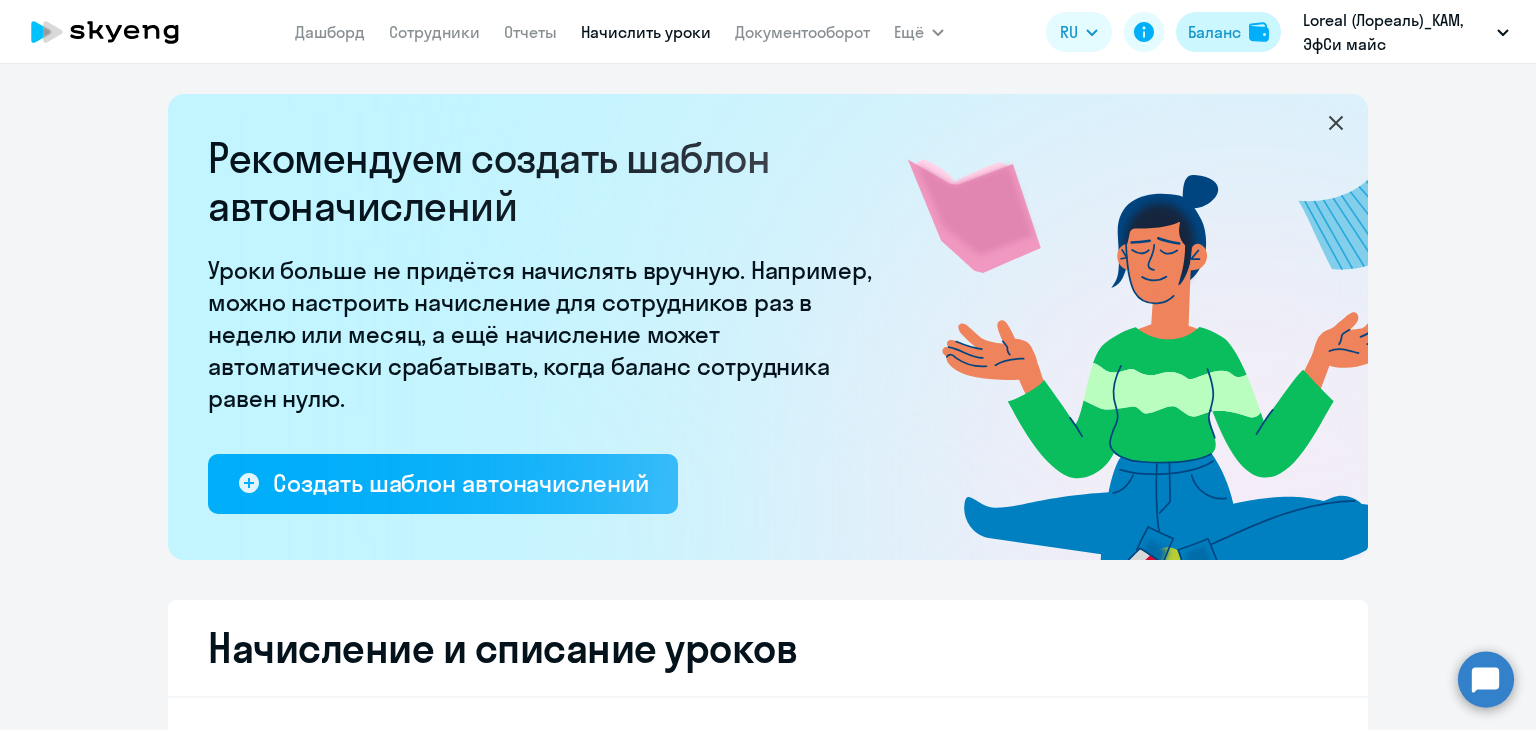 click on "Баланс" 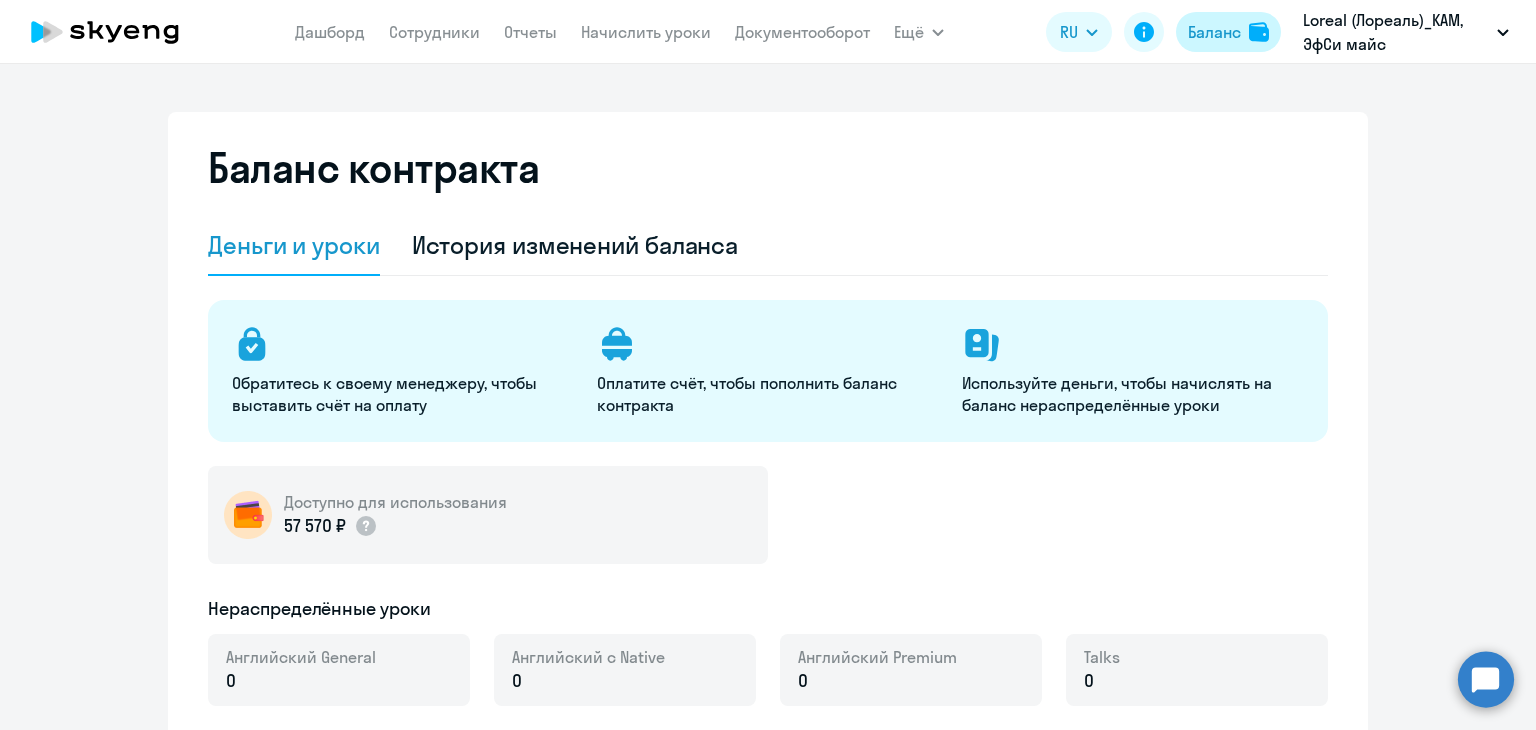 select on "english_adult_not_native_speaker" 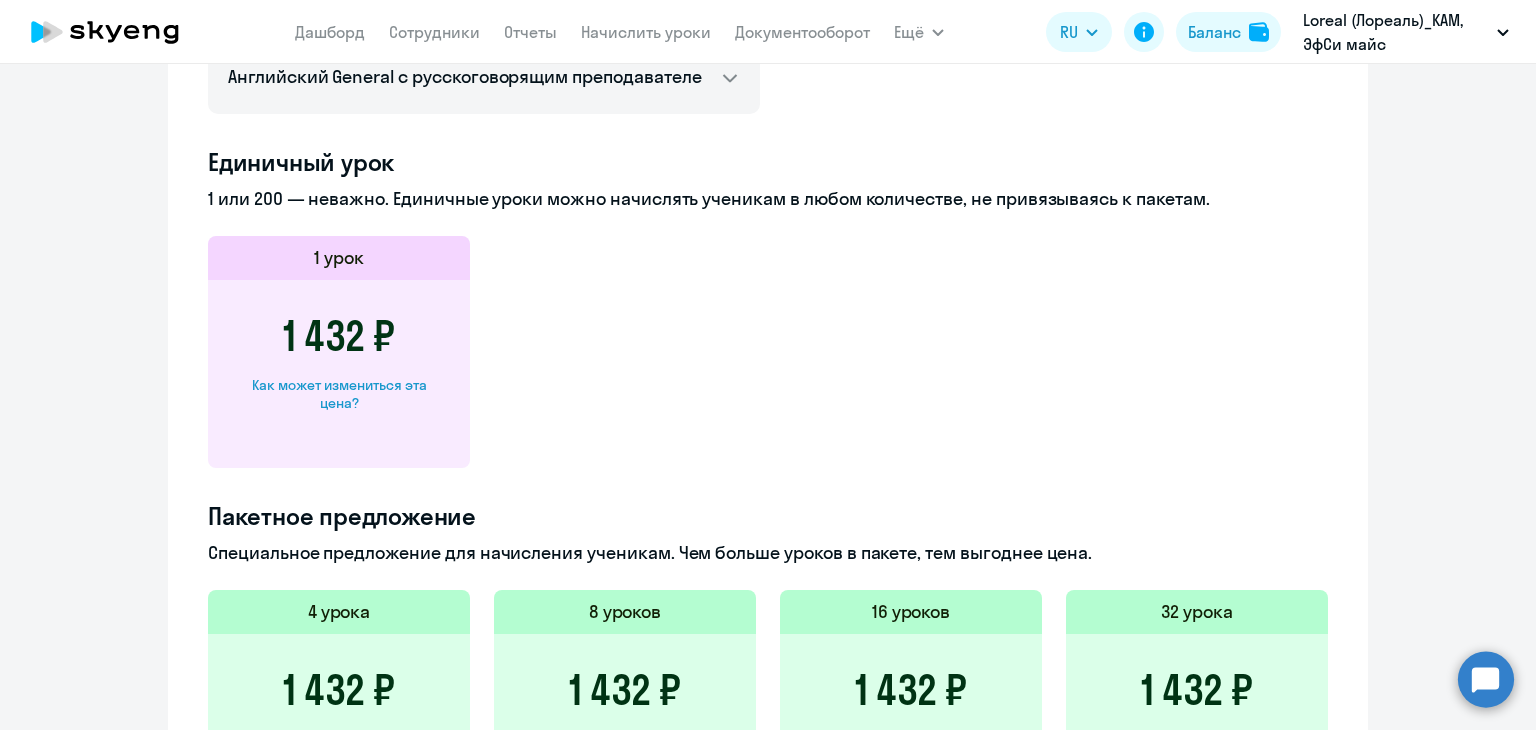 scroll, scrollTop: 982, scrollLeft: 0, axis: vertical 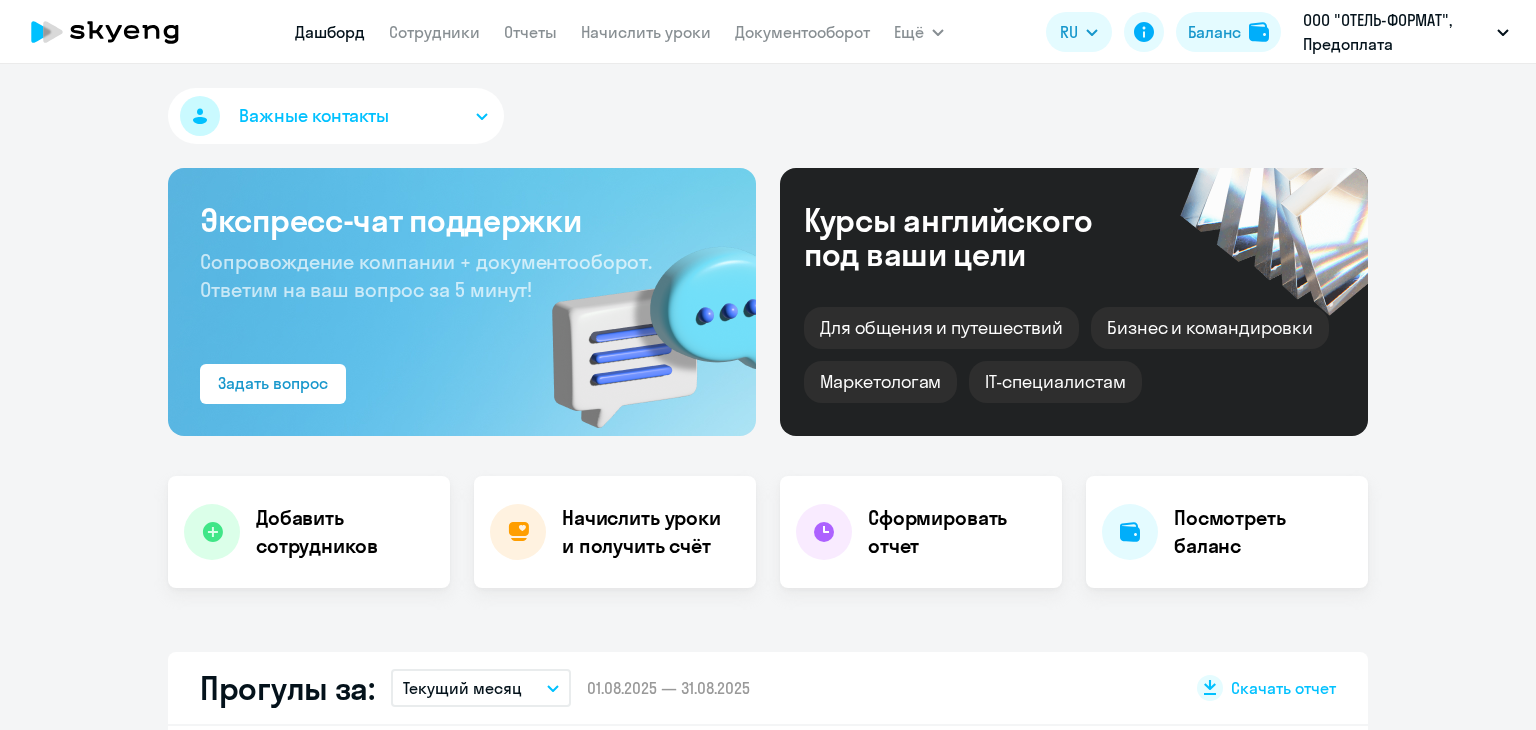 select on "30" 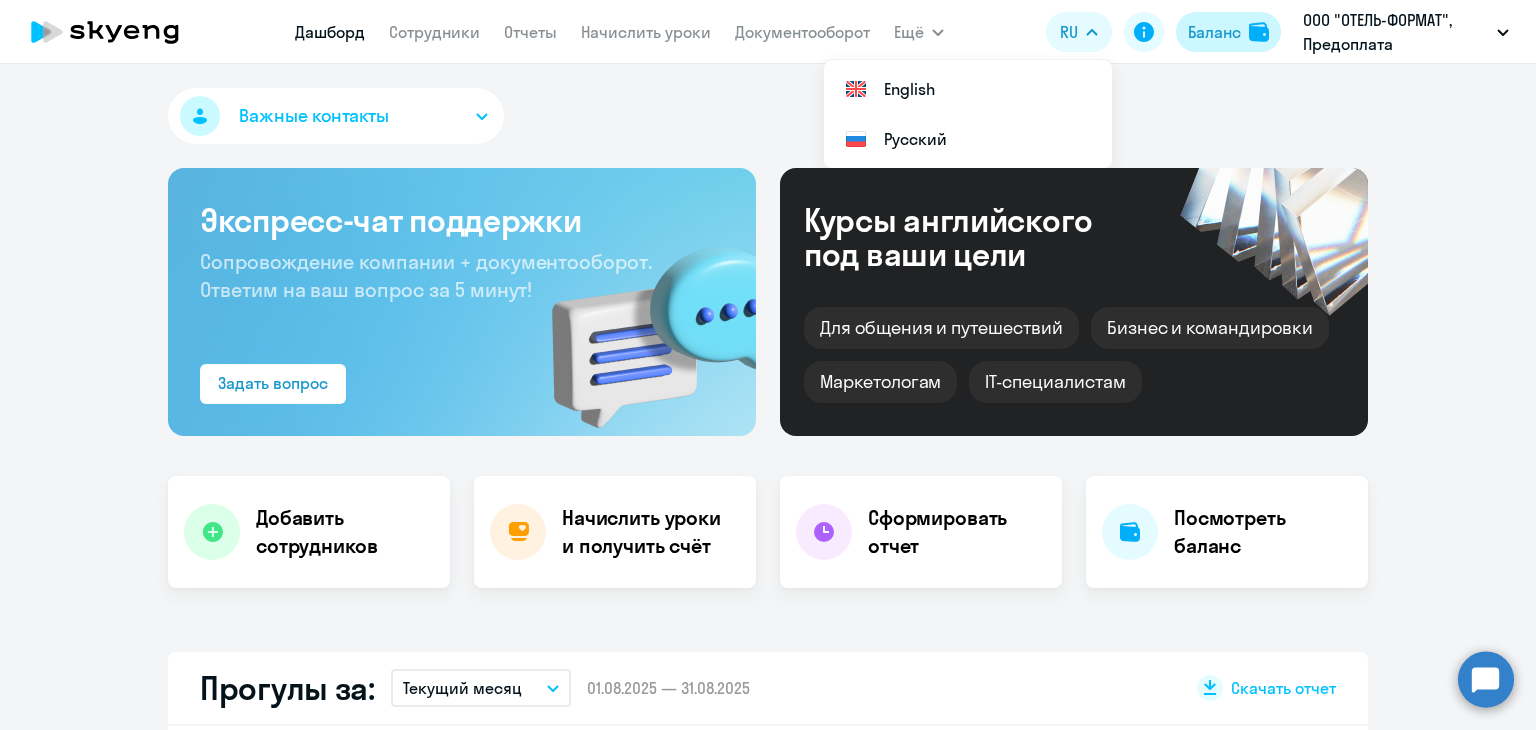 click on "Баланс" 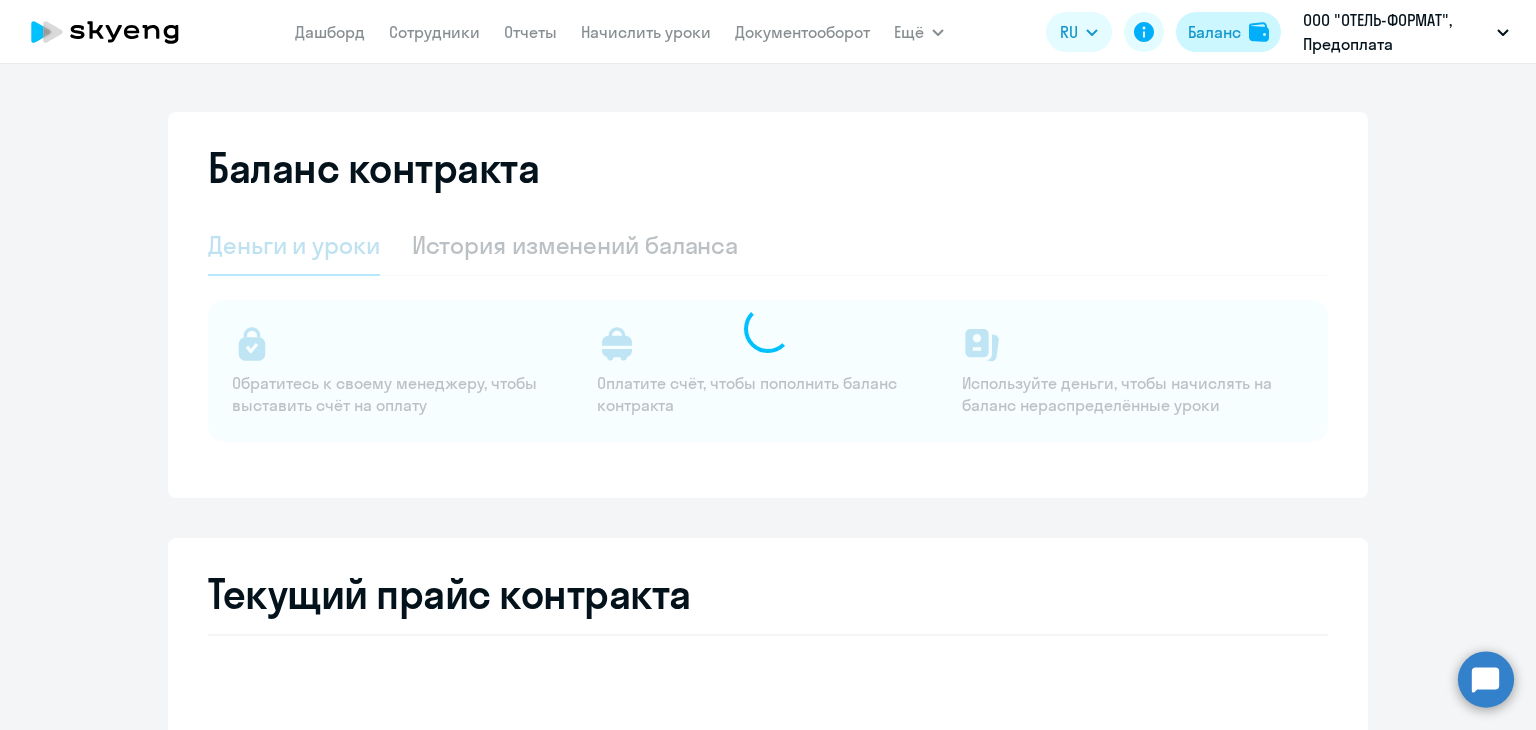select on "english_adult_not_native_speaker" 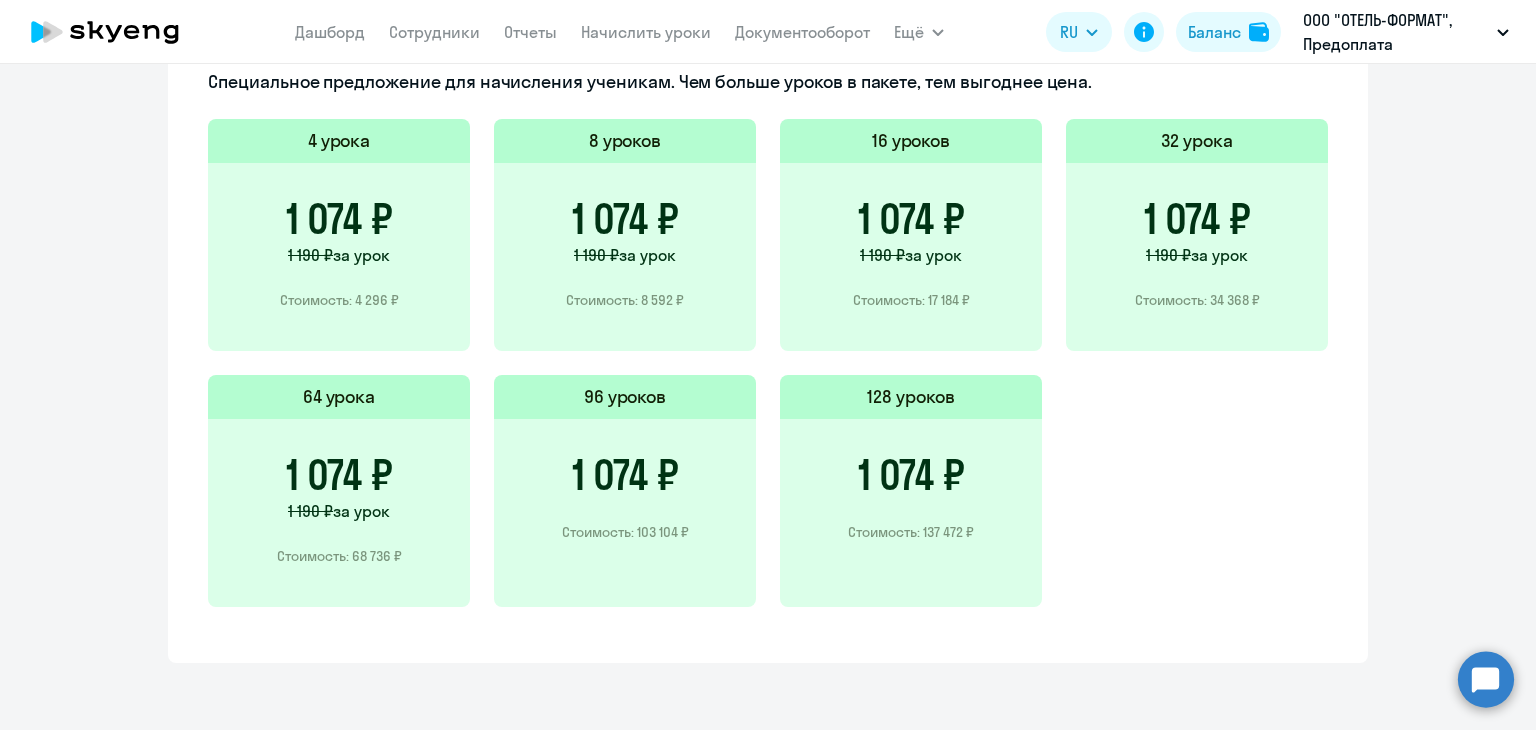 scroll, scrollTop: 1424, scrollLeft: 0, axis: vertical 